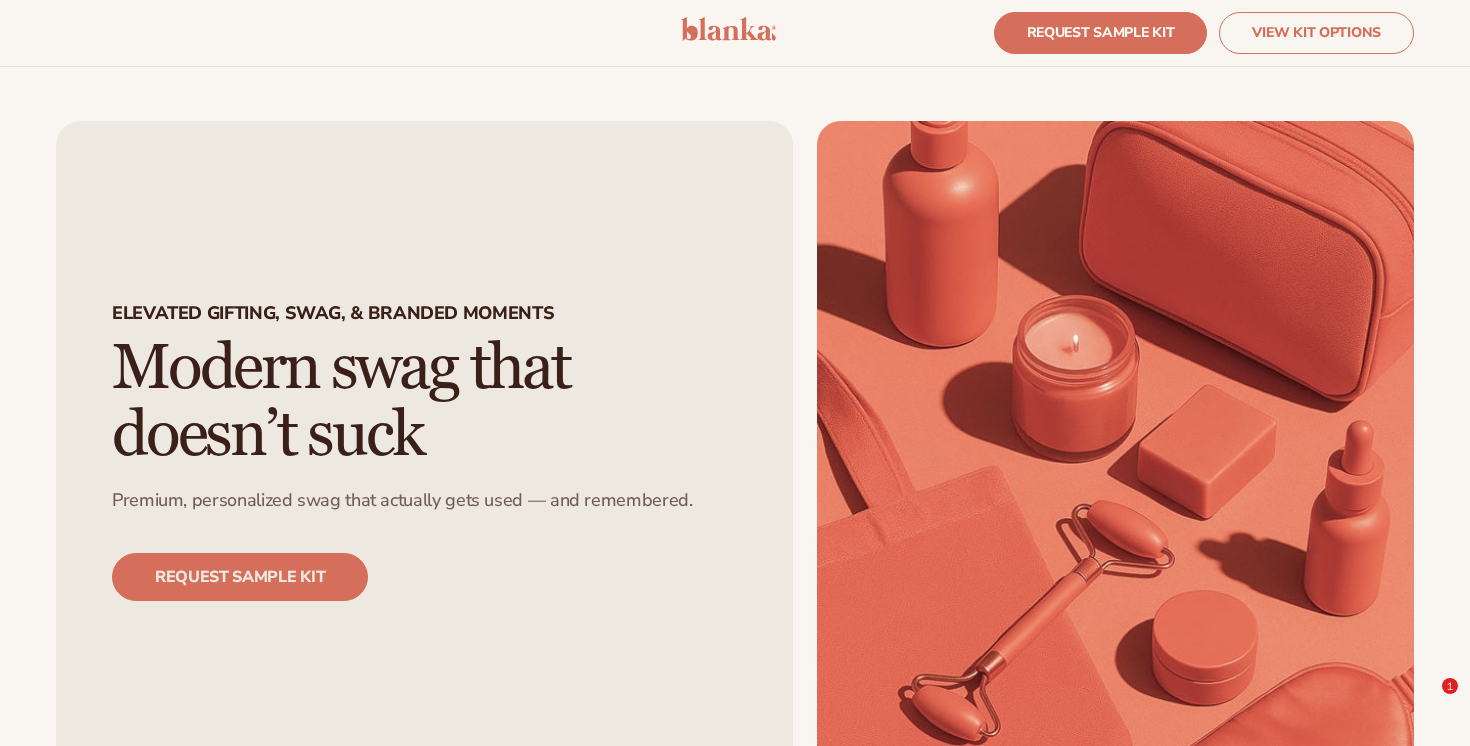 scroll, scrollTop: 1228, scrollLeft: 0, axis: vertical 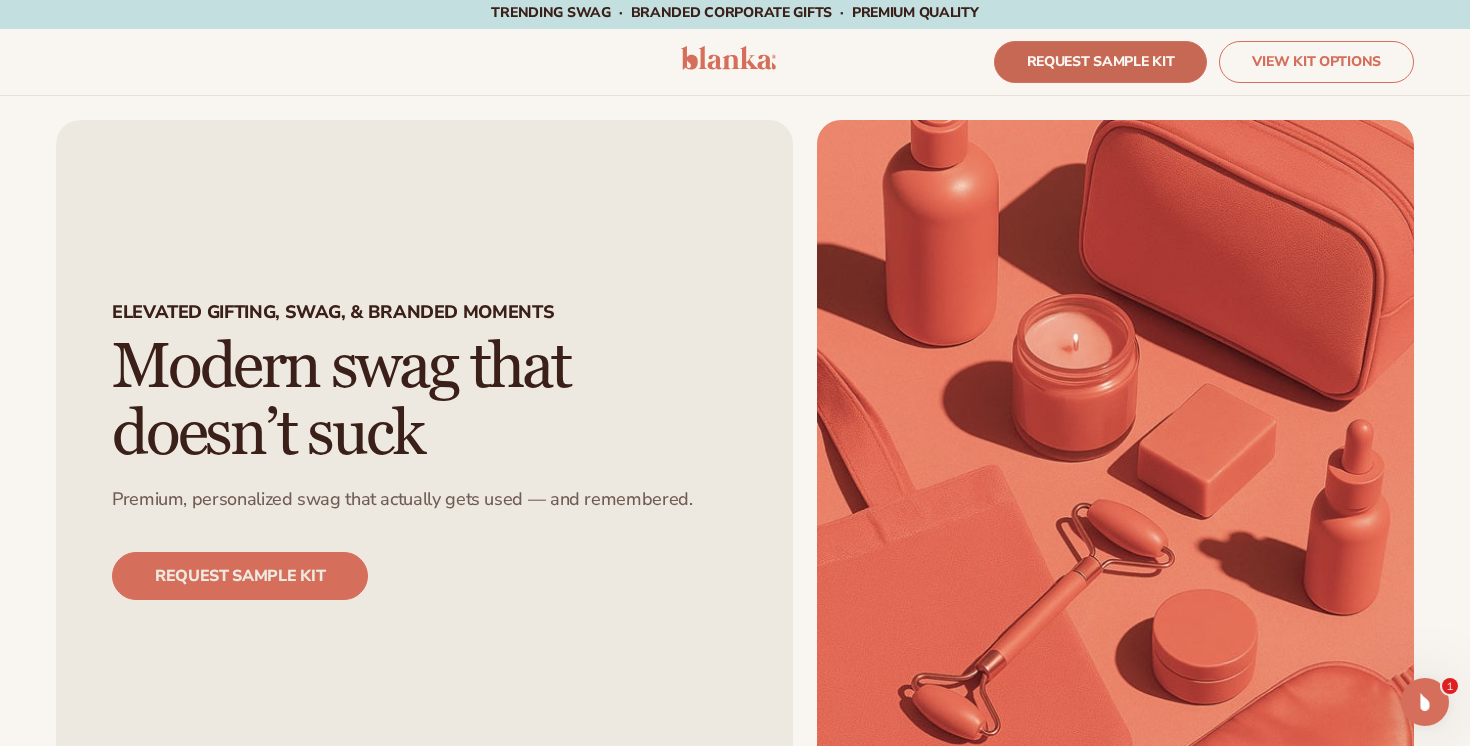 click on "REQUEST SAMPLE KIT" at bounding box center (1101, 62) 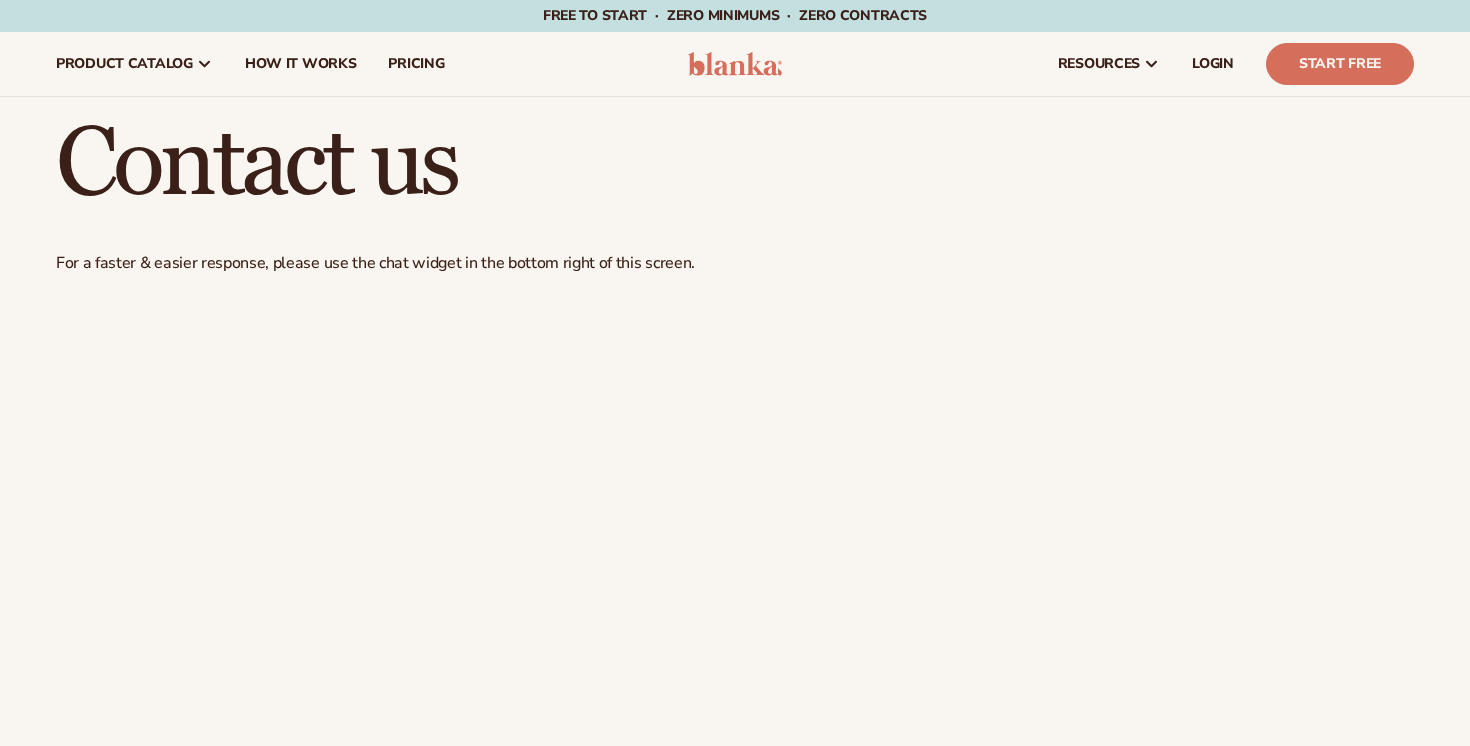 scroll, scrollTop: 0, scrollLeft: 0, axis: both 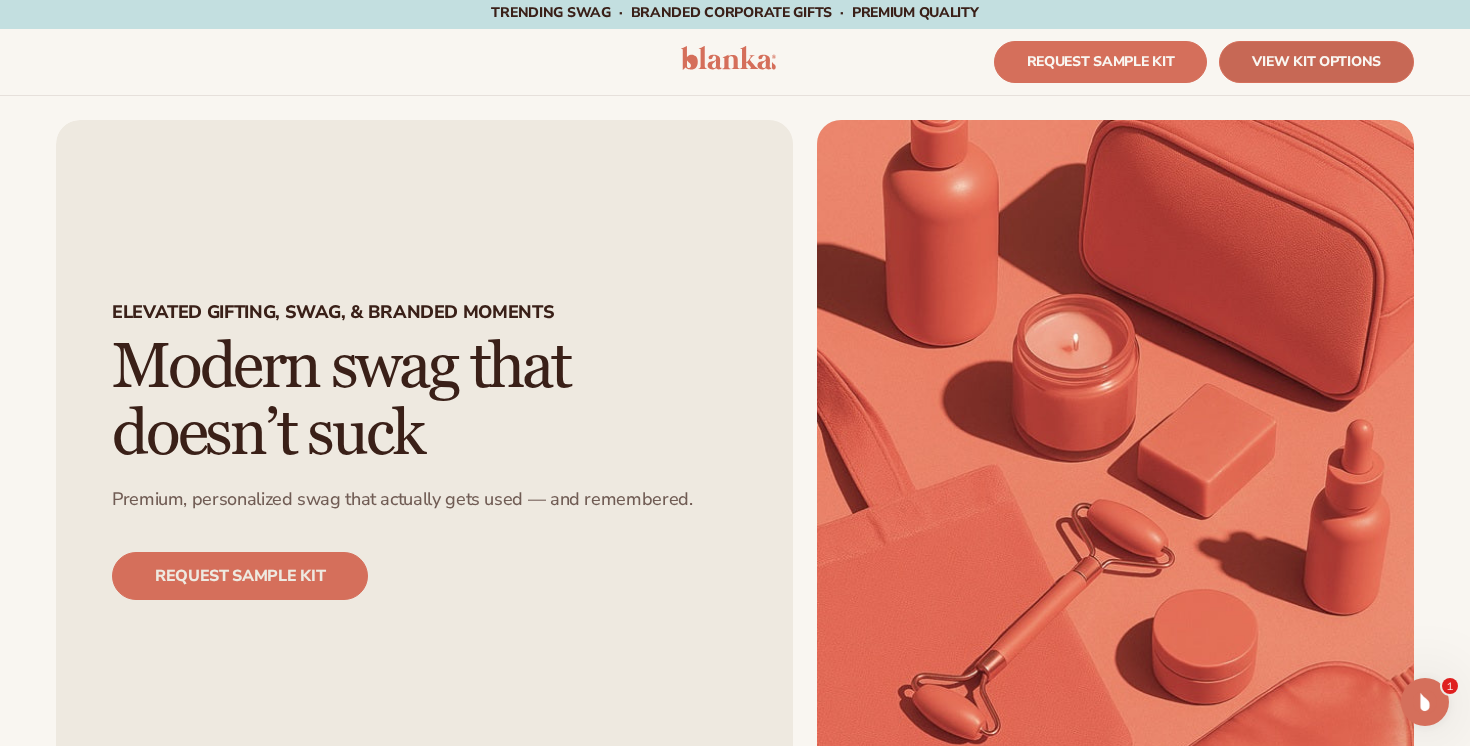 click on "VIEW KIT OPTIONS" at bounding box center (1316, 62) 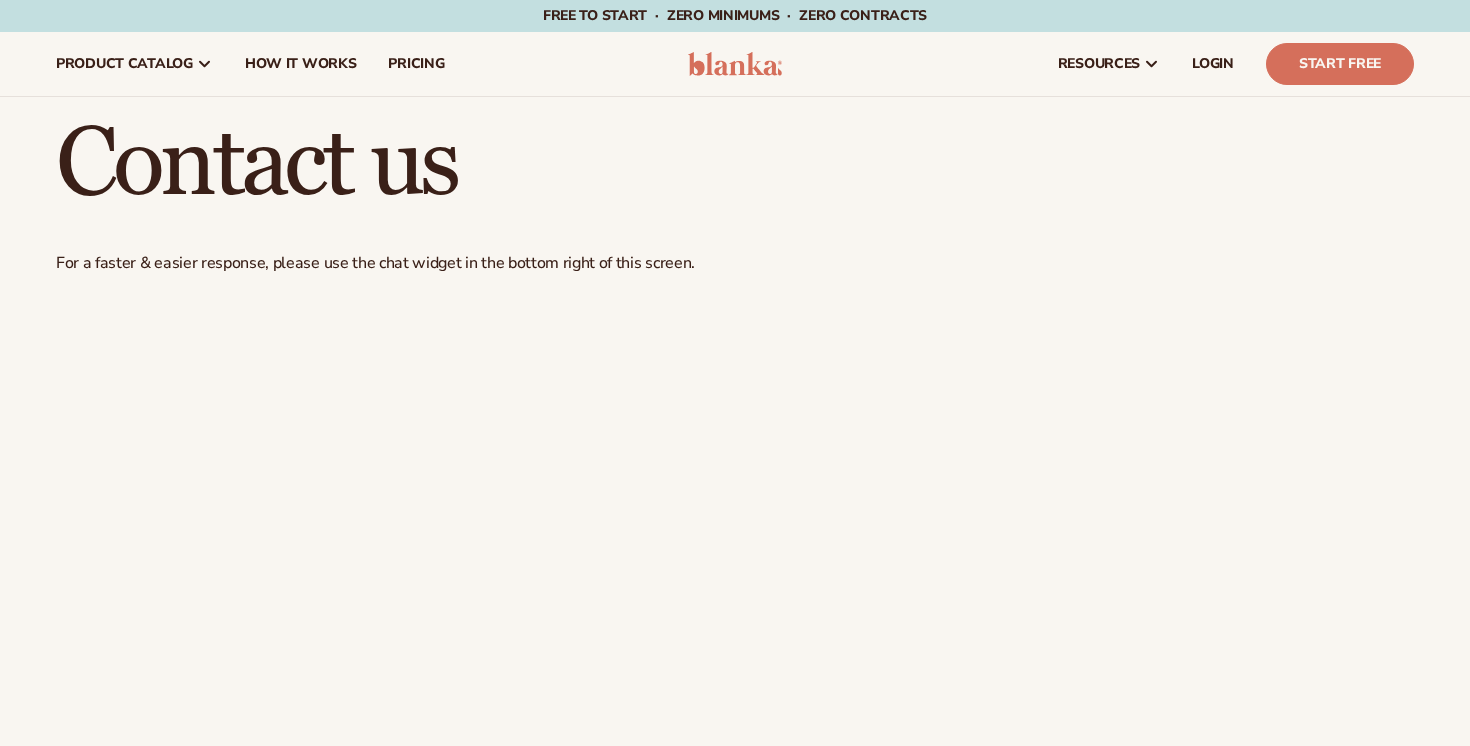 scroll, scrollTop: 0, scrollLeft: 0, axis: both 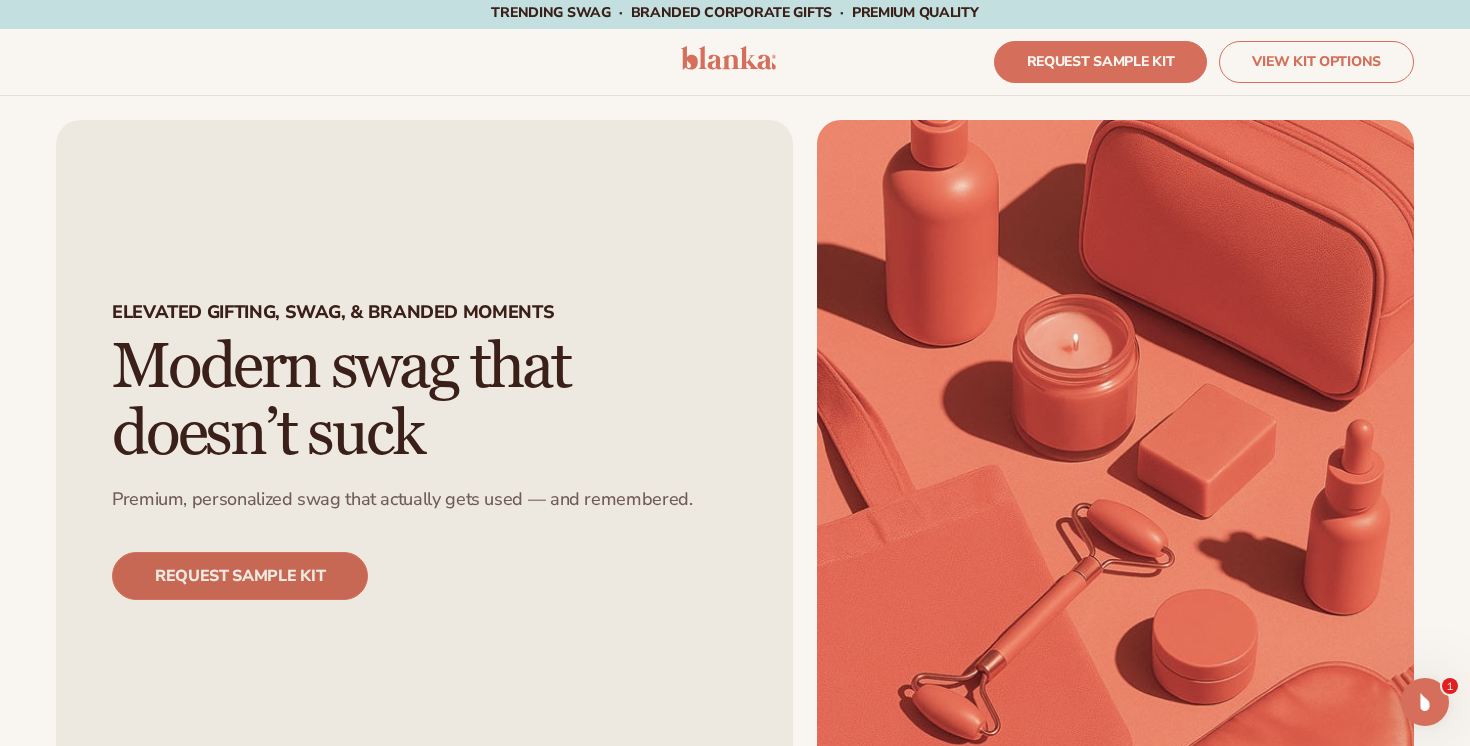 click on "REQUEST SAMPLE KIT" at bounding box center [240, 576] 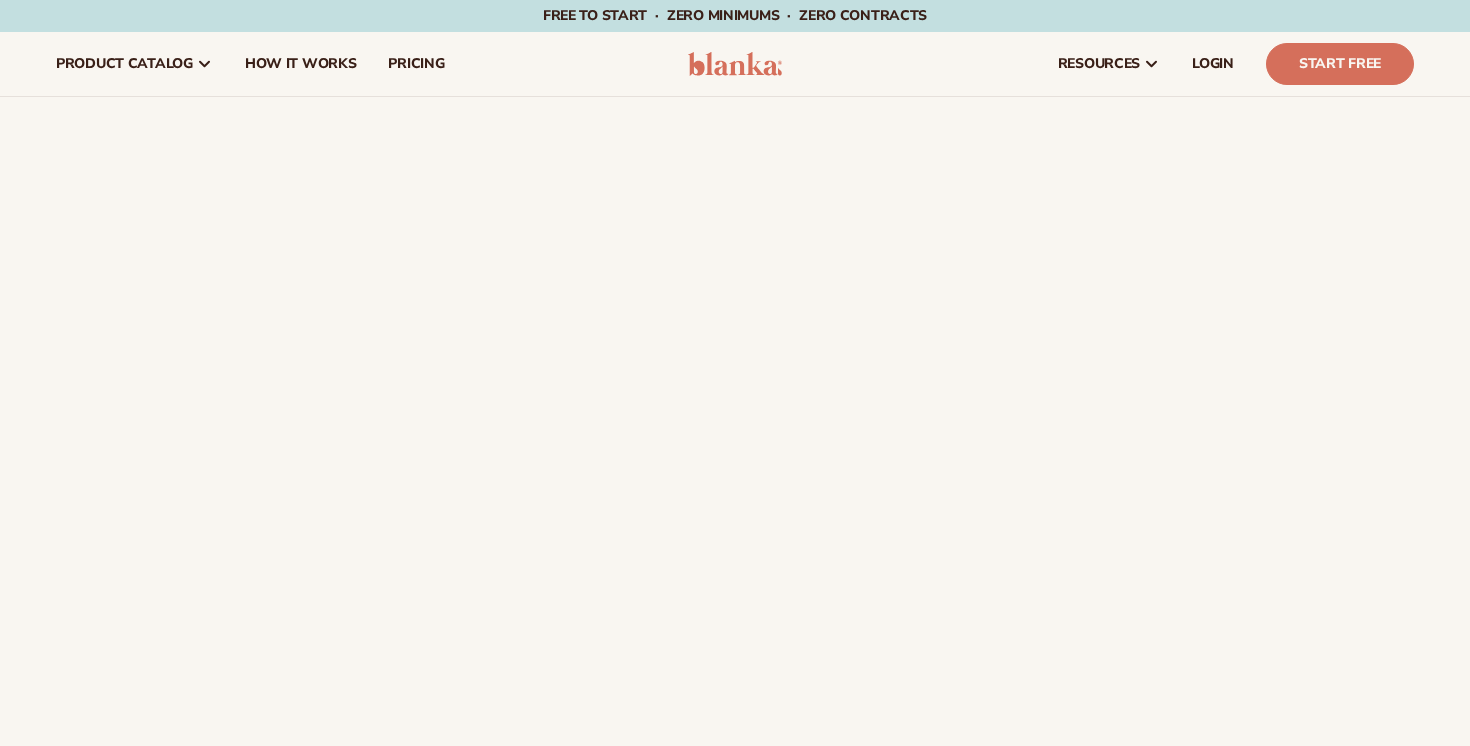 scroll, scrollTop: 0, scrollLeft: 0, axis: both 